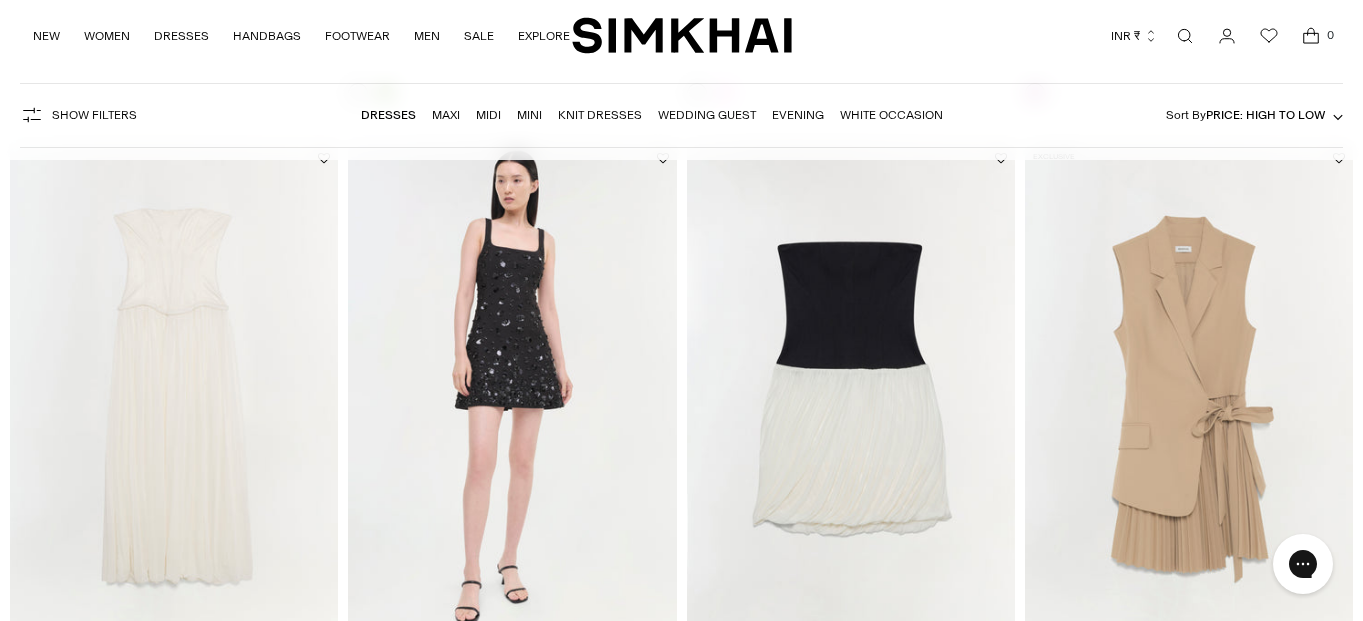 scroll, scrollTop: 0, scrollLeft: 0, axis: both 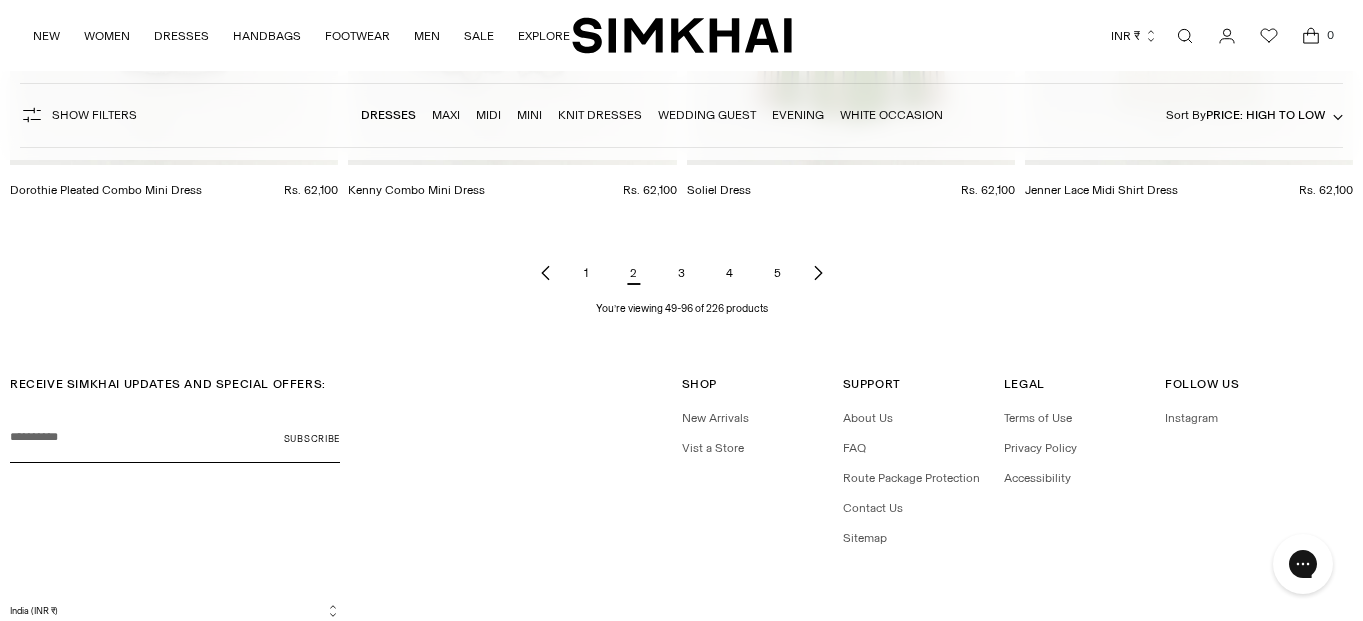 click on "3" at bounding box center (682, 273) 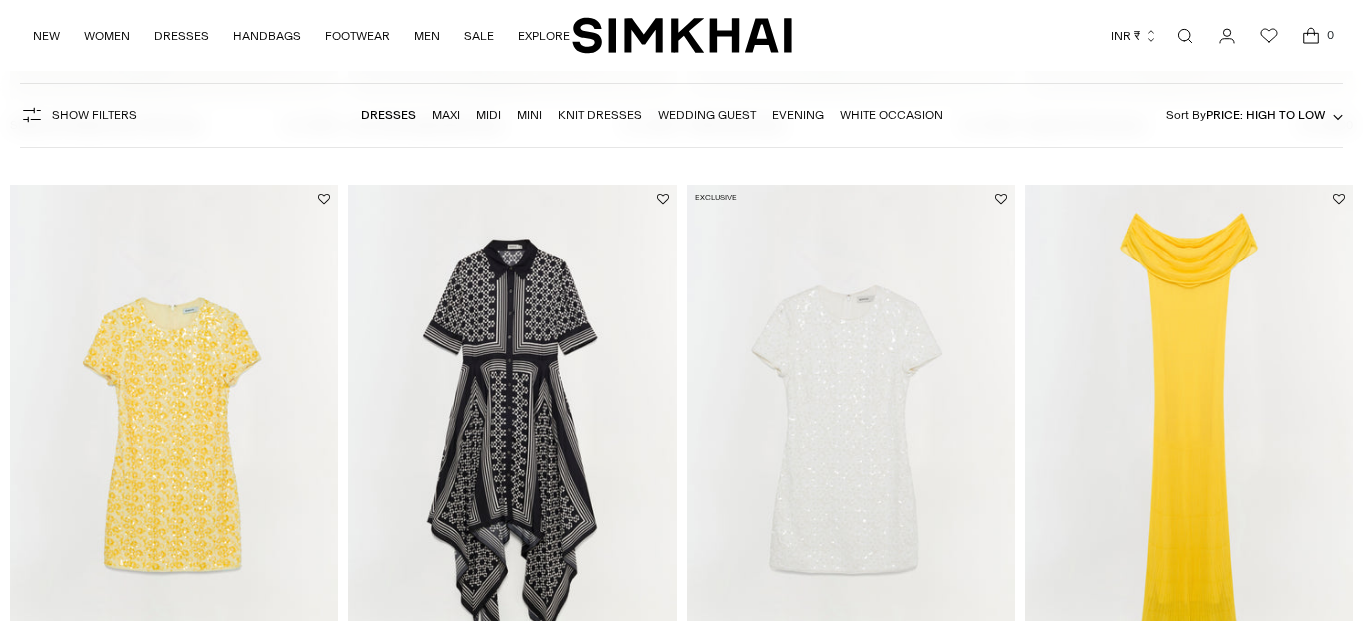 scroll, scrollTop: 704, scrollLeft: 0, axis: vertical 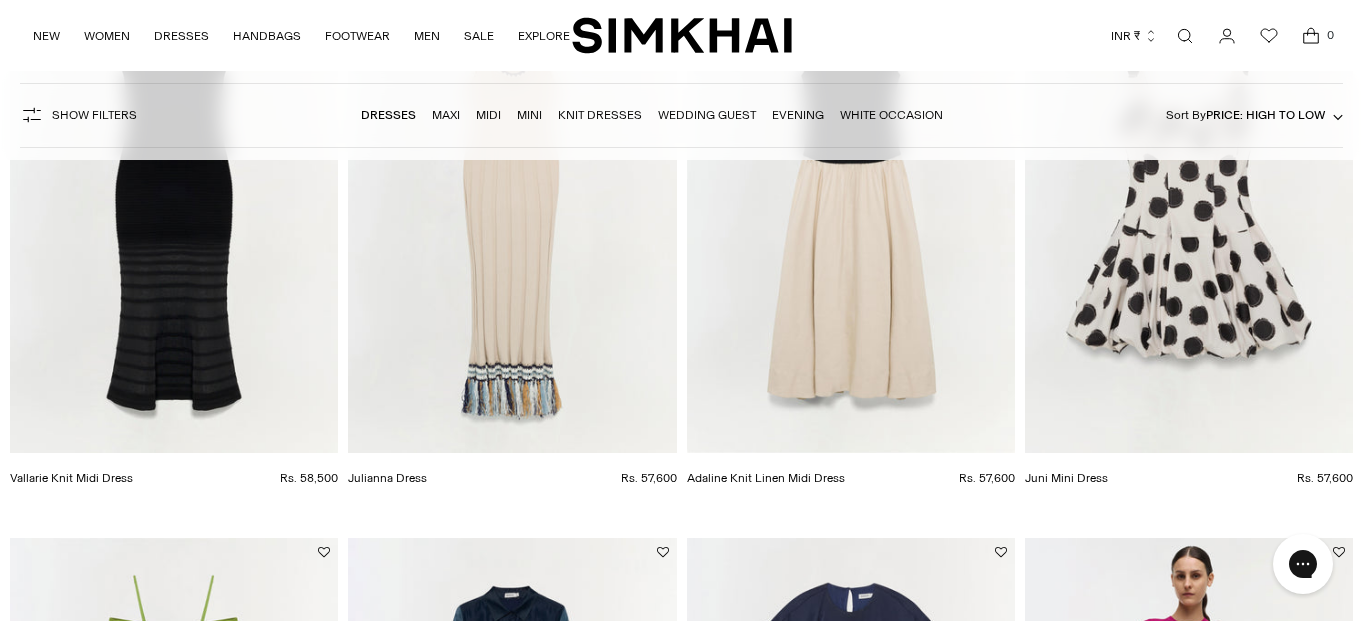 click on "INR ₹" at bounding box center (1134, 36) 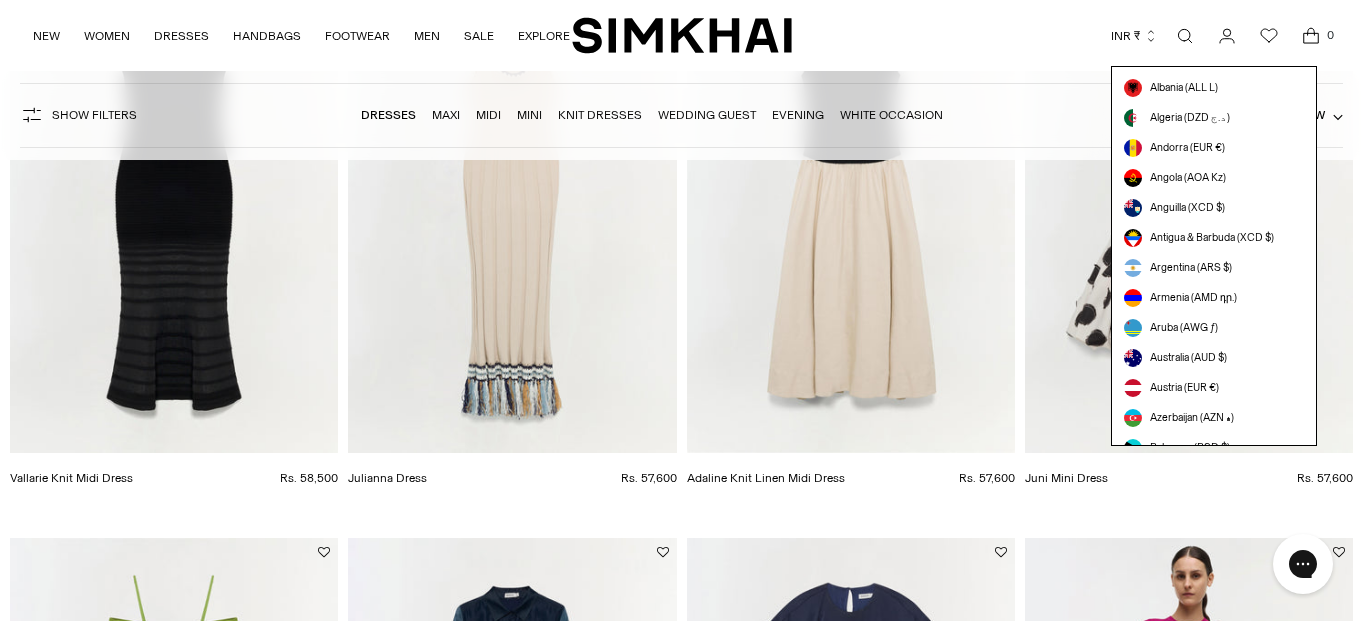 click on "Currency
INR ₹
Albania (ALL
L)
Algeria (DZD
د.ج)
Andorra (EUR
€)
Angola (AOA
Kz)
Anguilla (XCD
$)" at bounding box center (1062, 36) 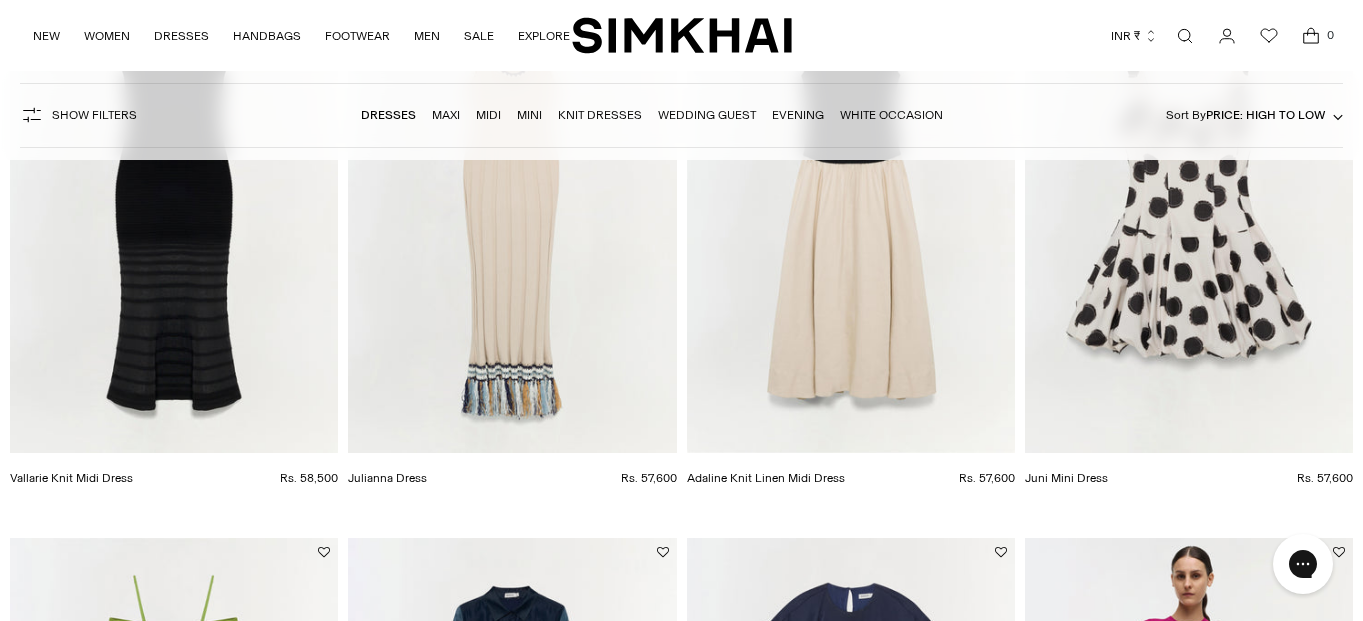 scroll, scrollTop: 7255, scrollLeft: 0, axis: vertical 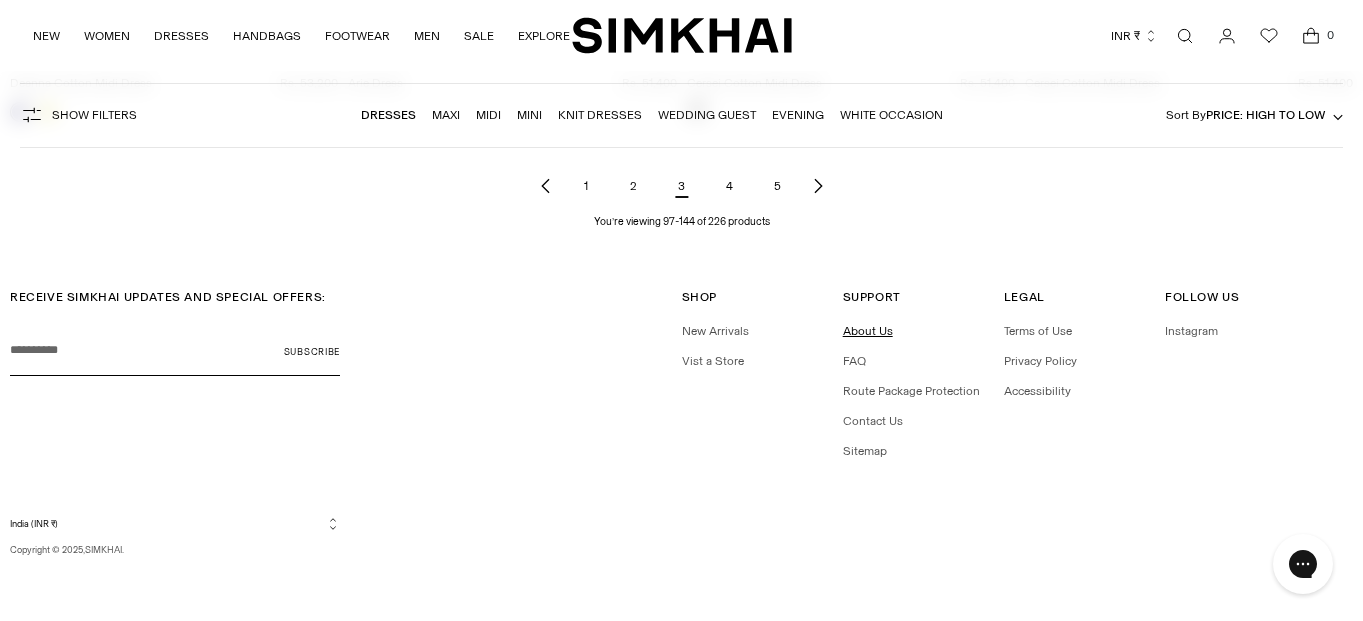 click on "About Us" at bounding box center (868, 331) 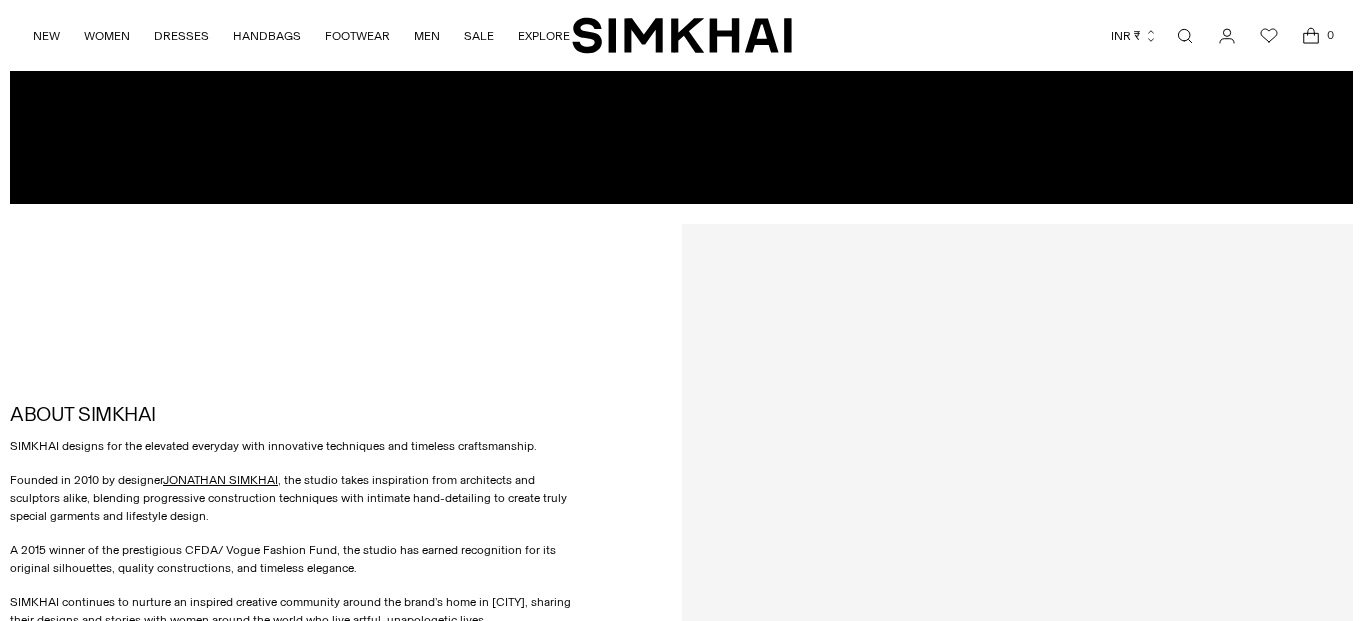 scroll, scrollTop: 437, scrollLeft: 0, axis: vertical 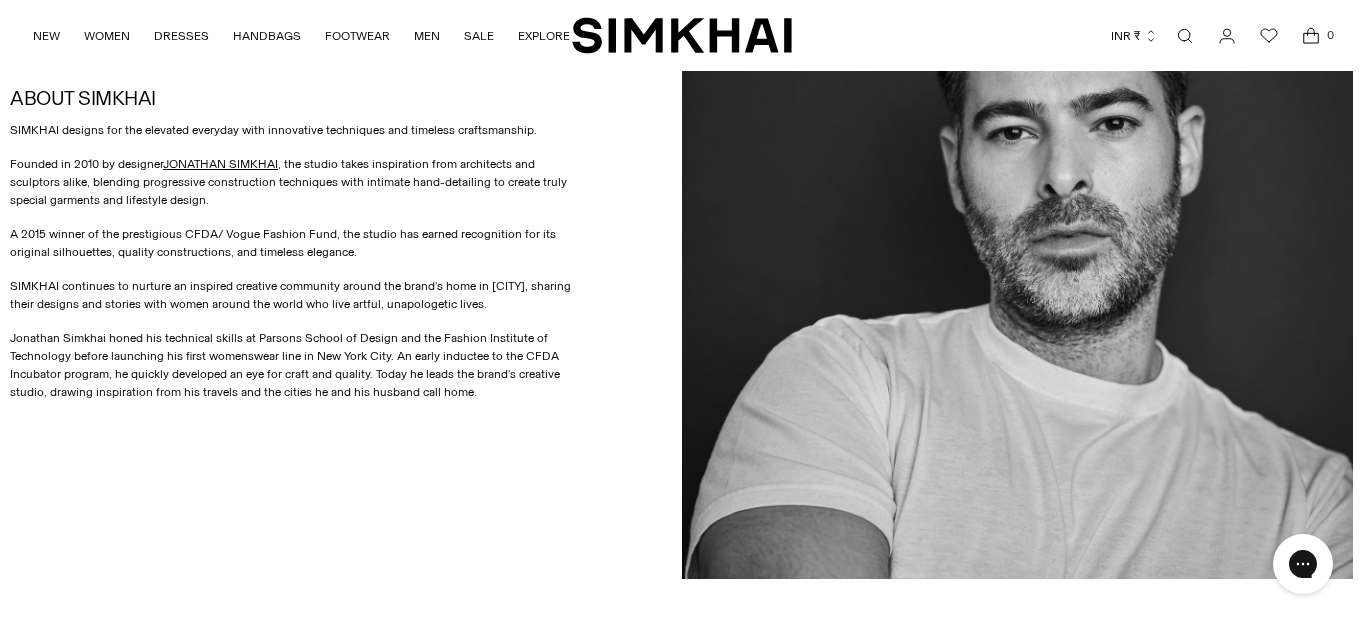 click on "INR ₹" at bounding box center (1134, 36) 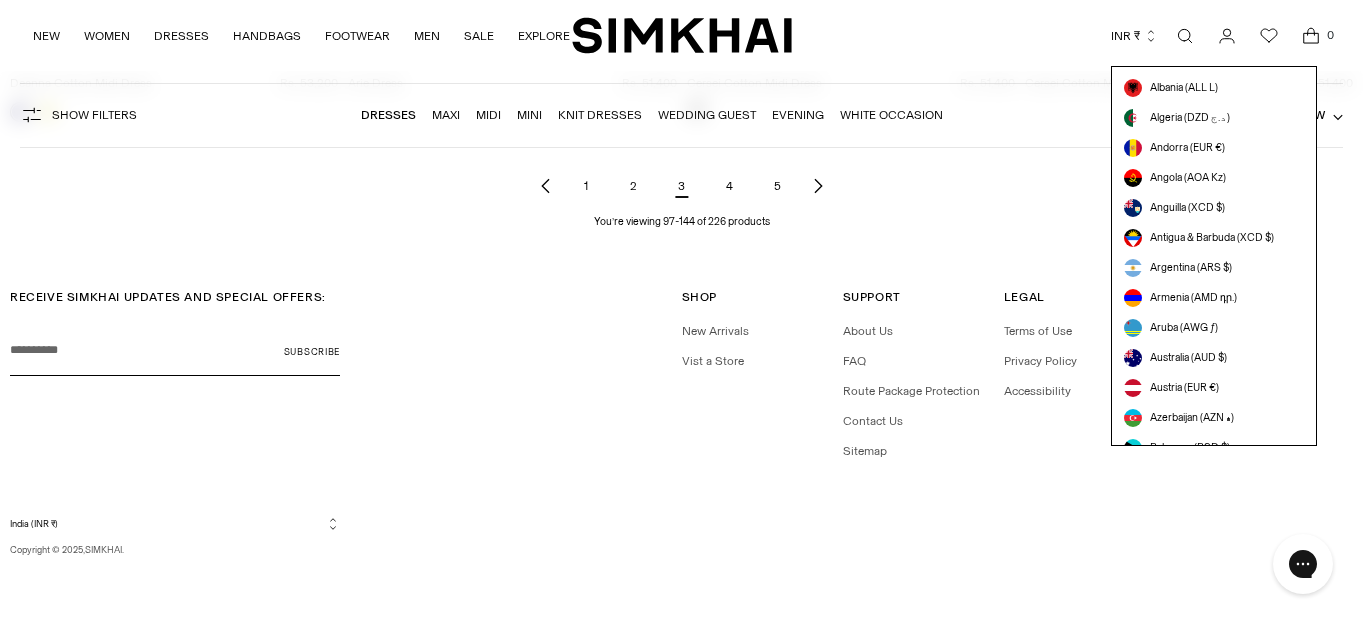 scroll, scrollTop: 0, scrollLeft: 0, axis: both 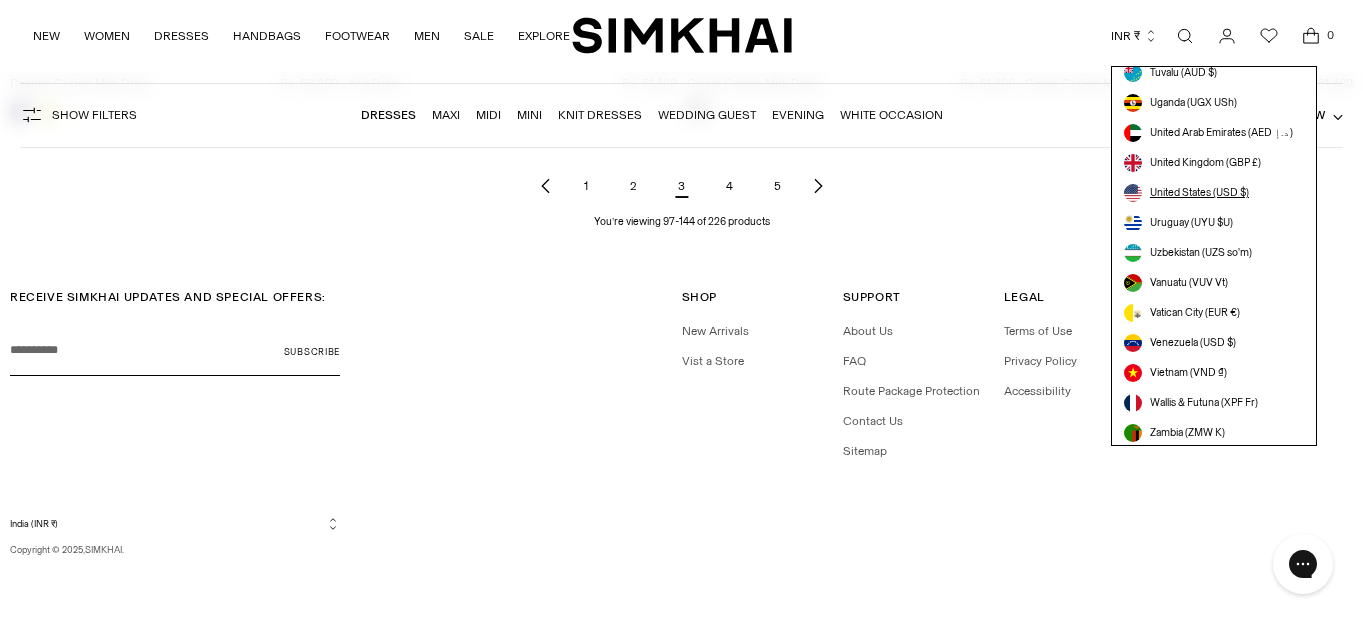 click on "United States (USD
$)" at bounding box center [1199, 193] 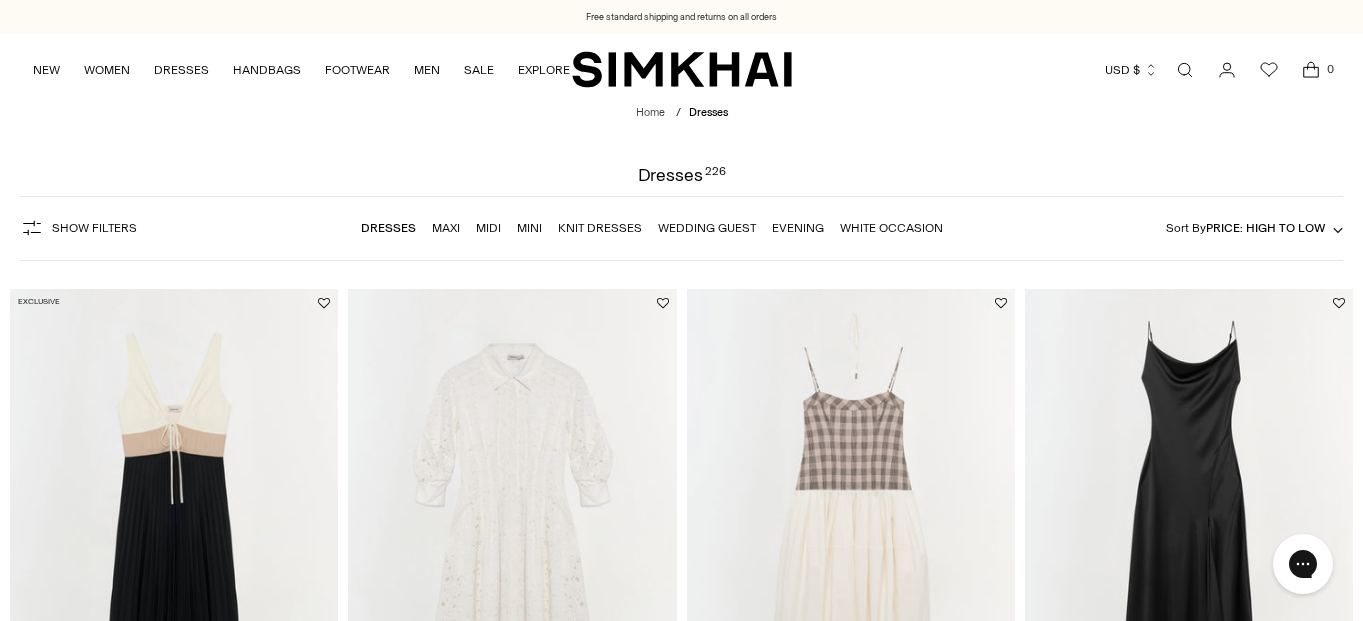scroll, scrollTop: 0, scrollLeft: 0, axis: both 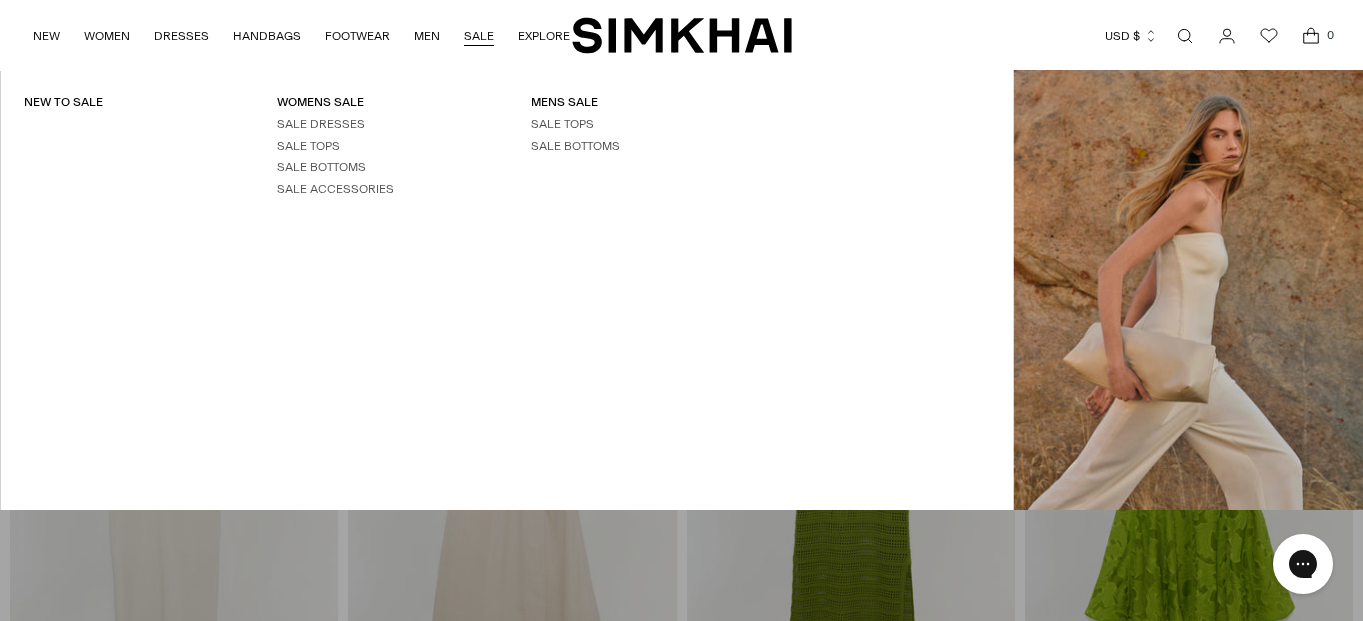 click on "SALE" at bounding box center [479, 36] 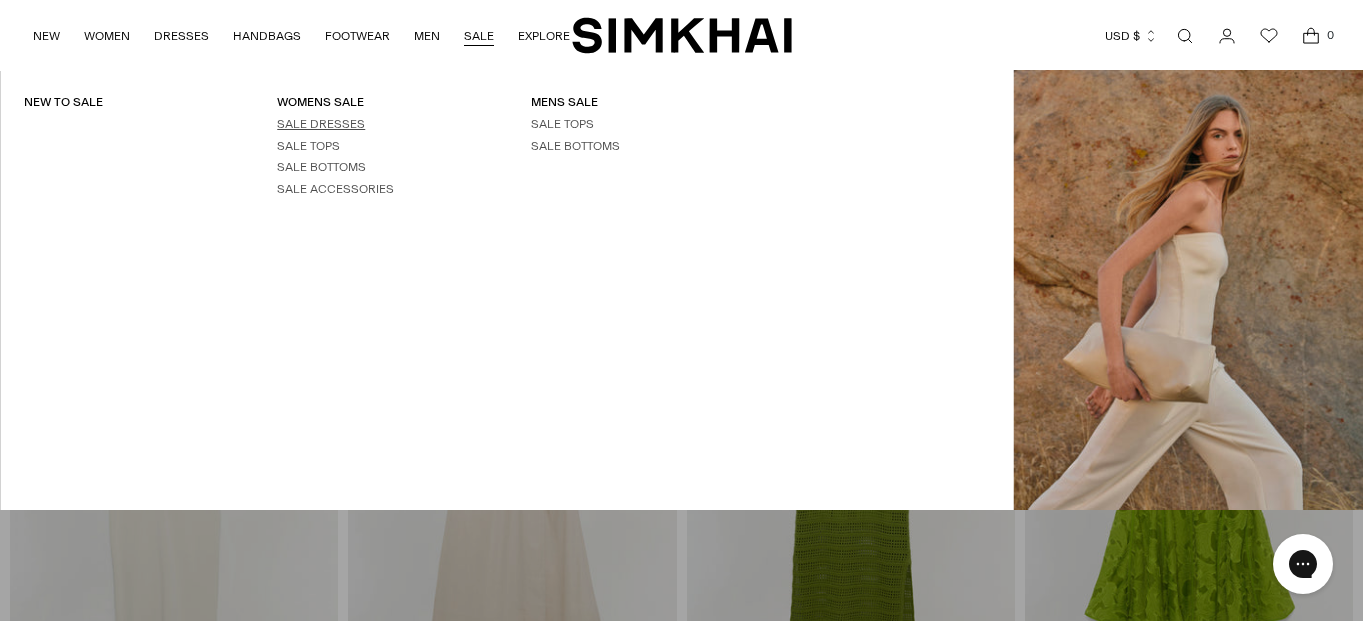 click on "SALE DRESSES" at bounding box center (321, 124) 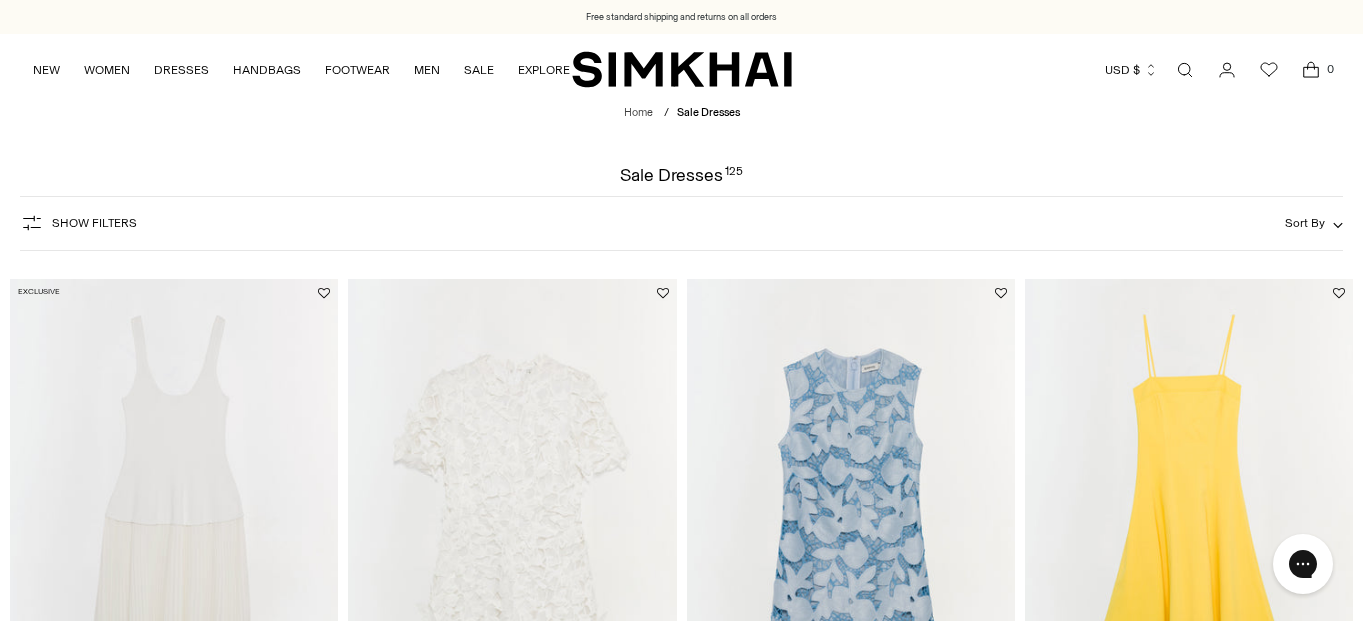 scroll, scrollTop: 0, scrollLeft: 0, axis: both 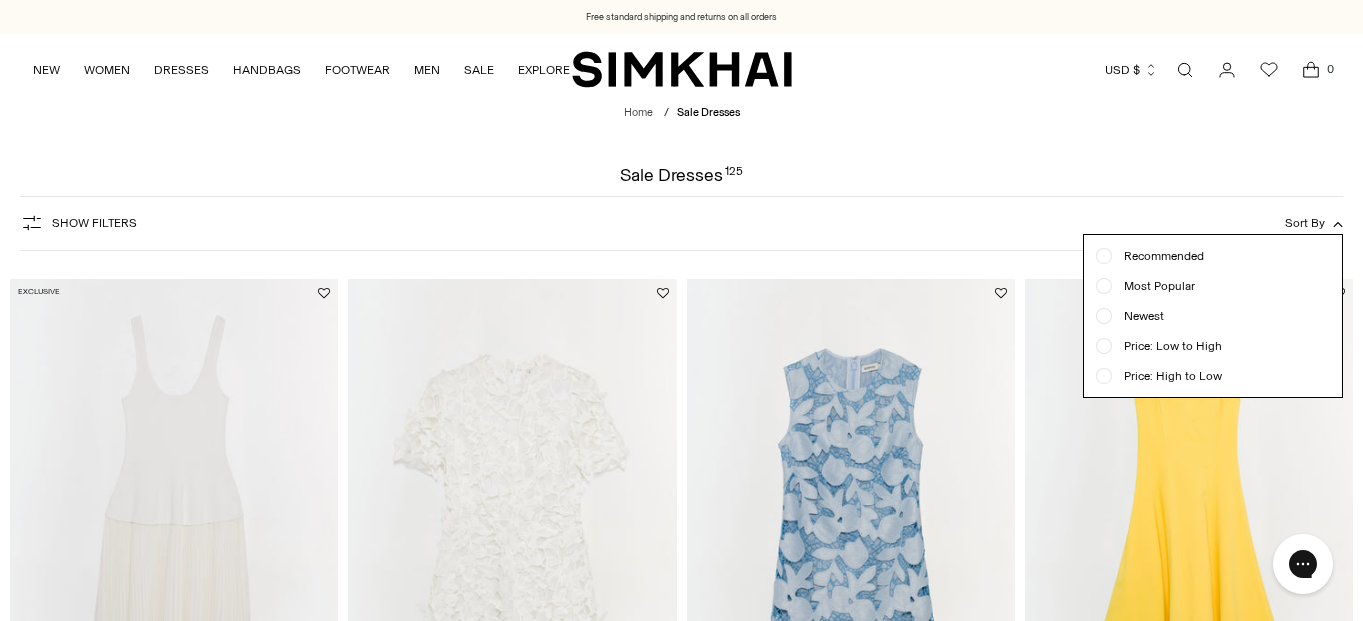 click on "Price: High to Low" at bounding box center (1167, 376) 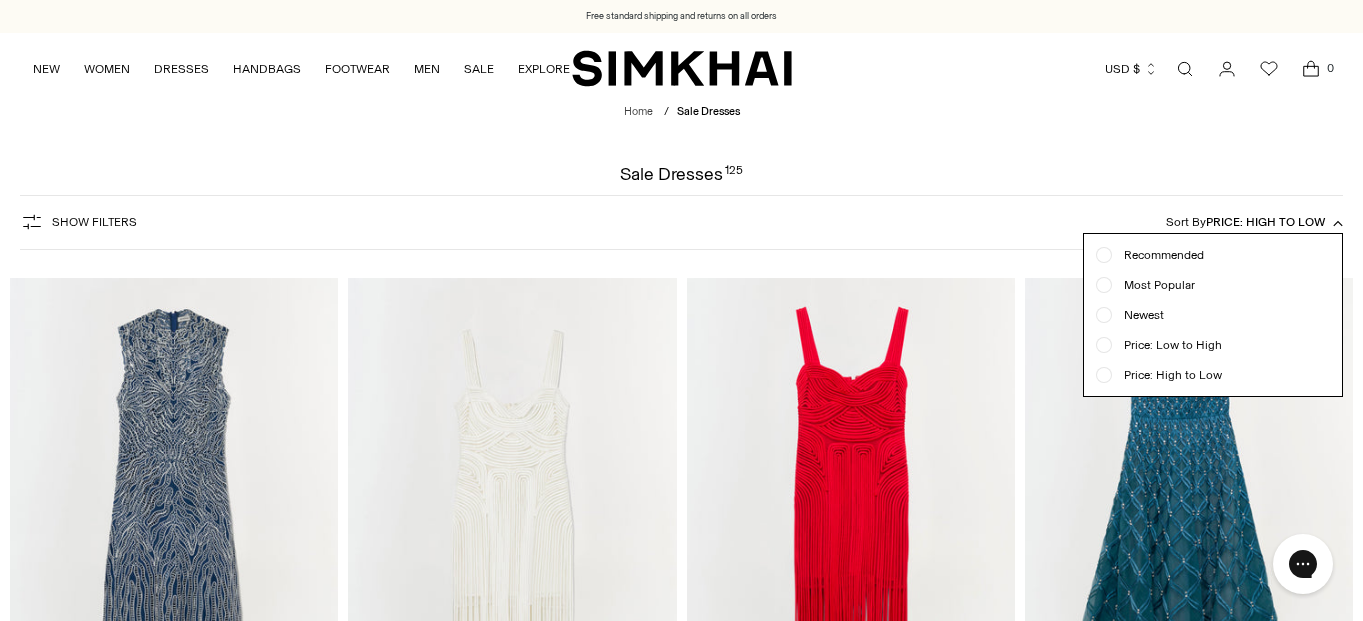 scroll, scrollTop: 148, scrollLeft: 0, axis: vertical 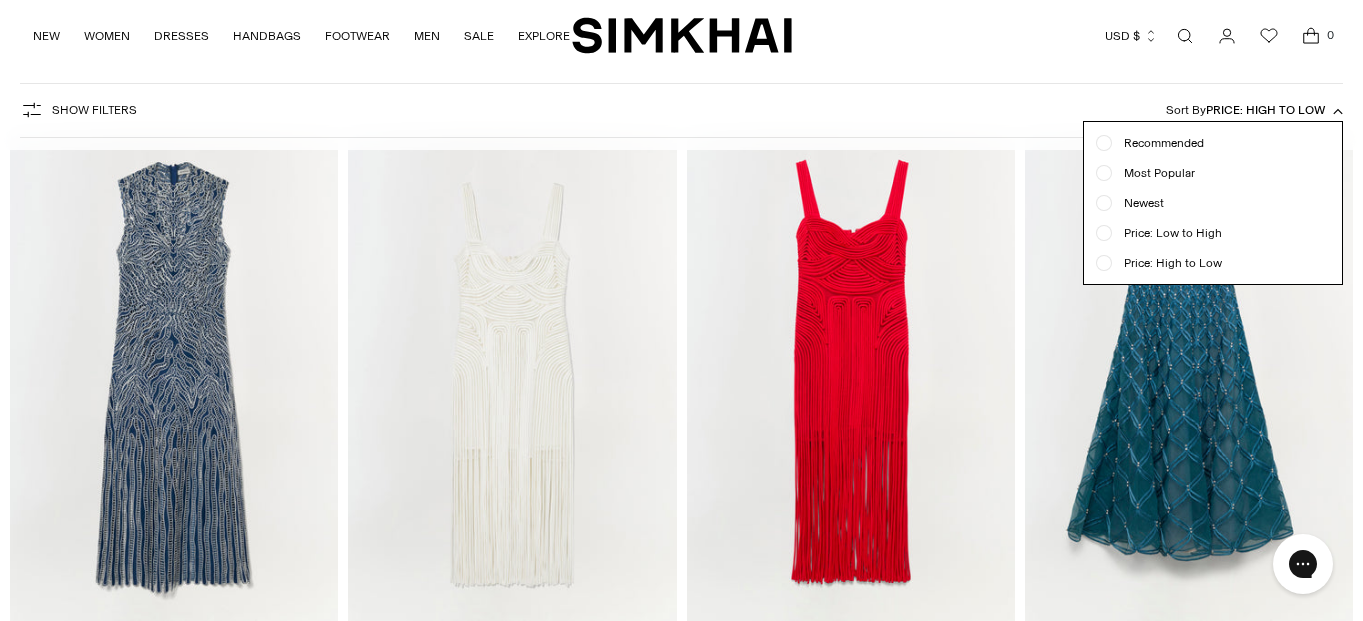 click on "Show Filters
Show Filters
Sort By  Price: High to Low
Recommended
Most Popular
Newest" at bounding box center (681, 110) 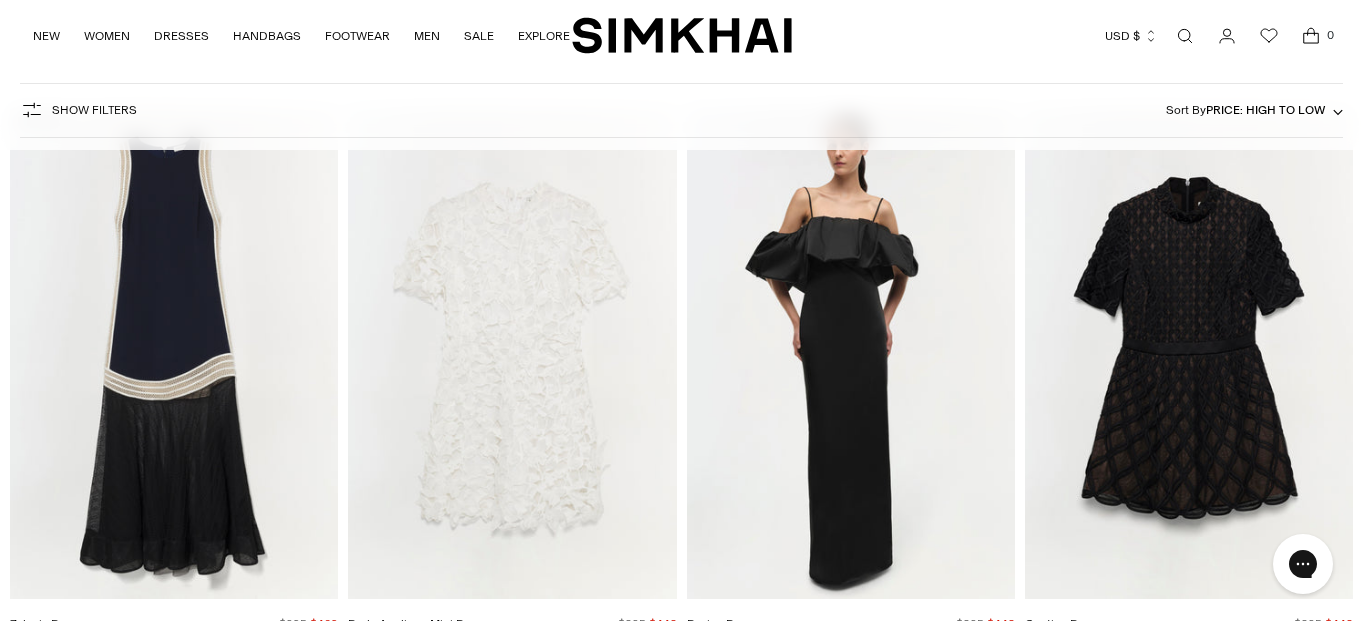 scroll, scrollTop: 3158, scrollLeft: 0, axis: vertical 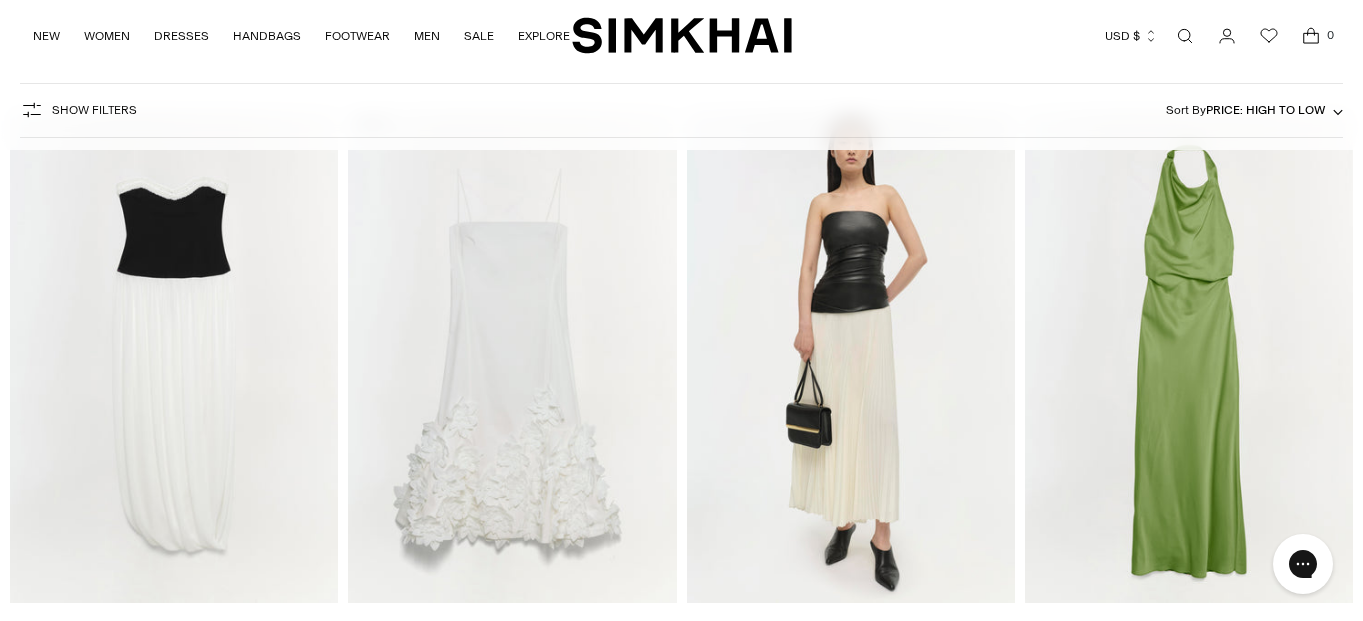 click at bounding box center (0, 0) 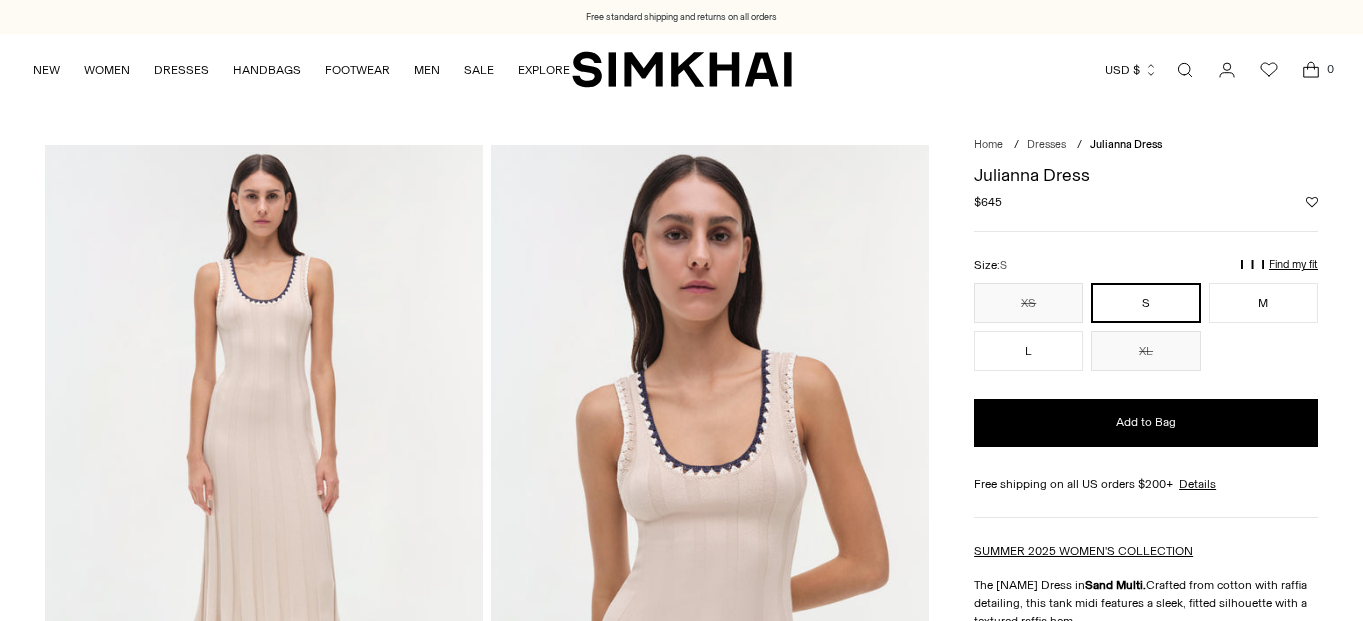 scroll, scrollTop: 42, scrollLeft: 0, axis: vertical 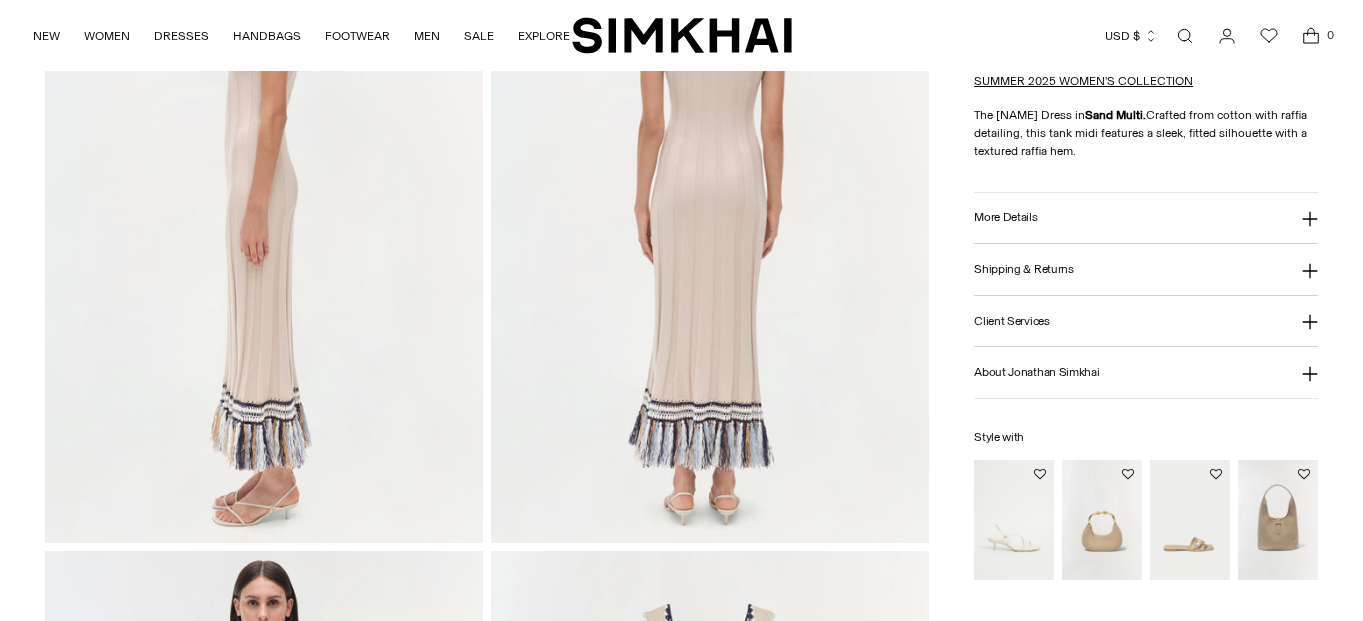 click at bounding box center [0, 0] 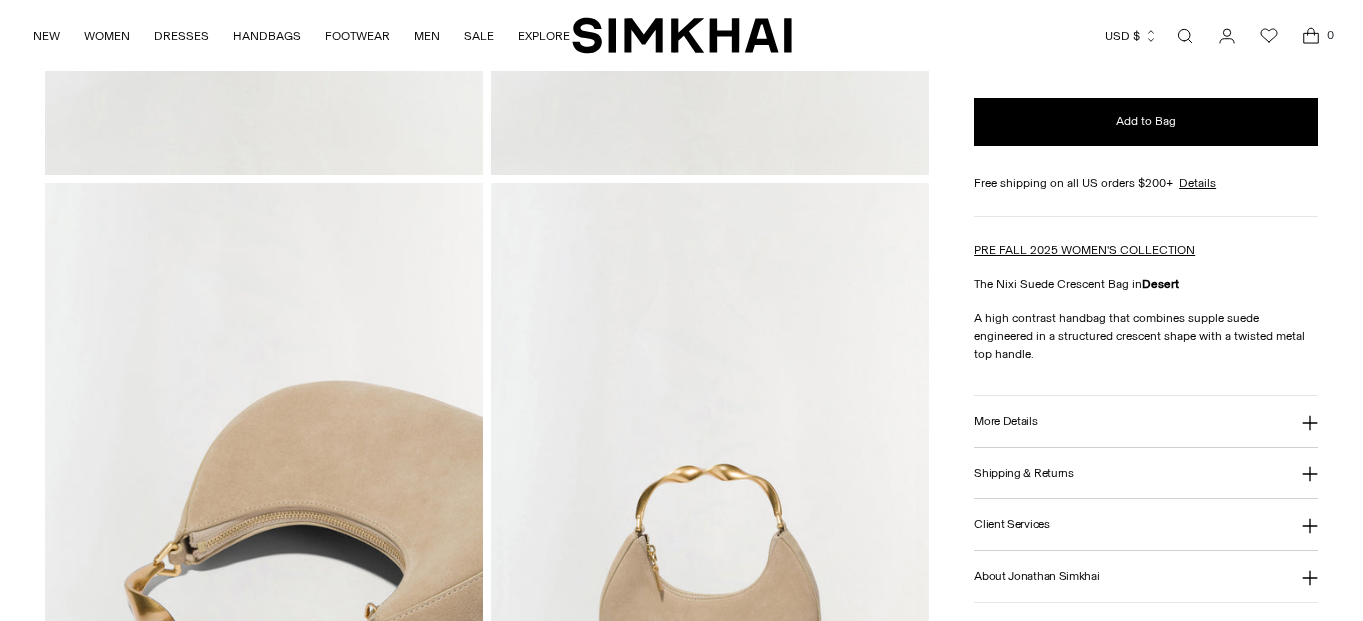 scroll, scrollTop: 586, scrollLeft: 0, axis: vertical 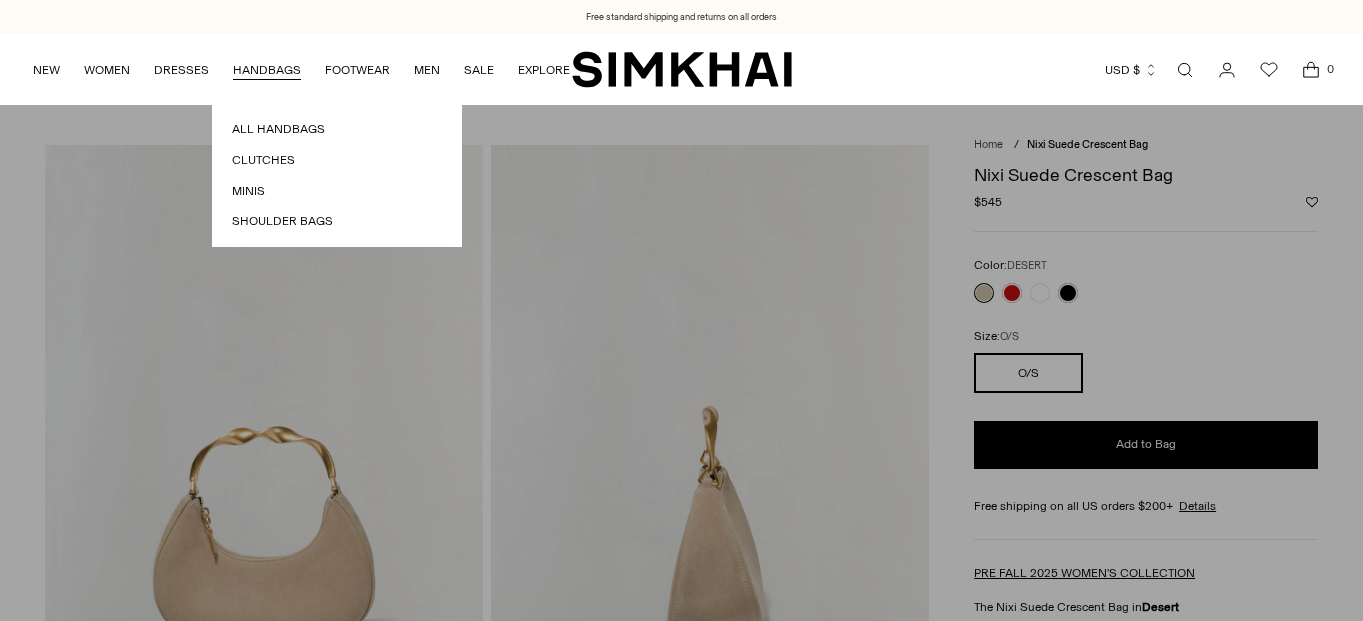 click on "HANDBAGS" at bounding box center [267, 70] 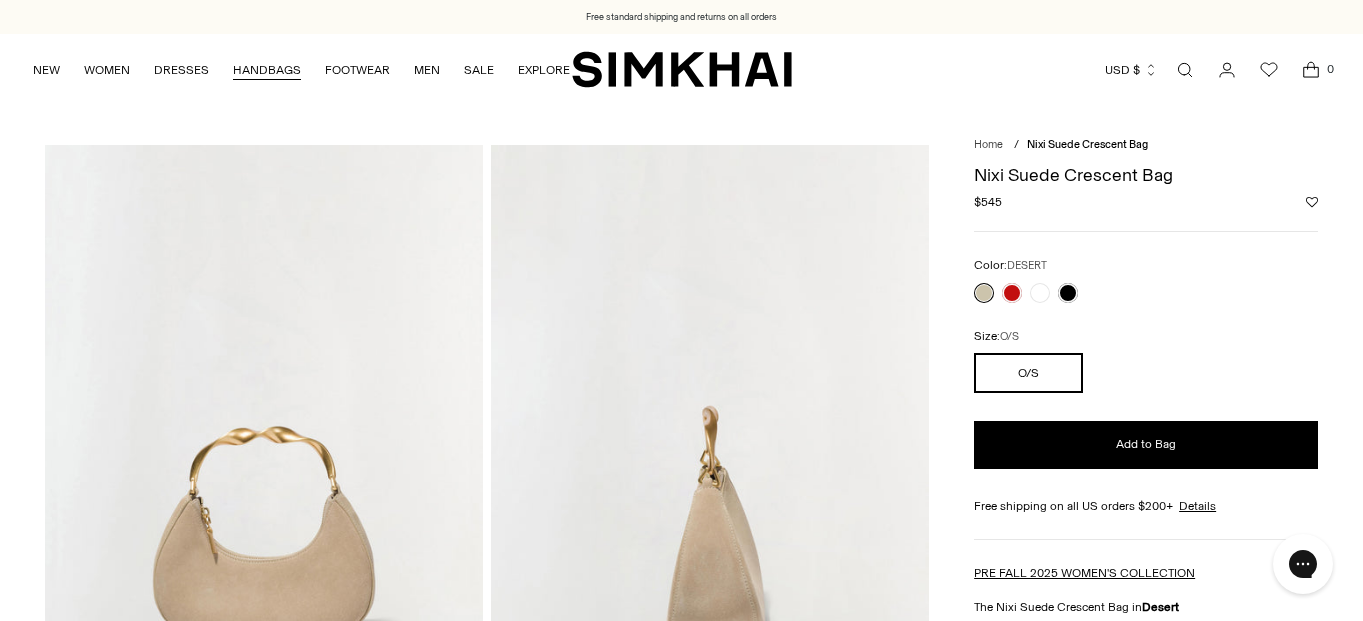 scroll, scrollTop: 0, scrollLeft: 0, axis: both 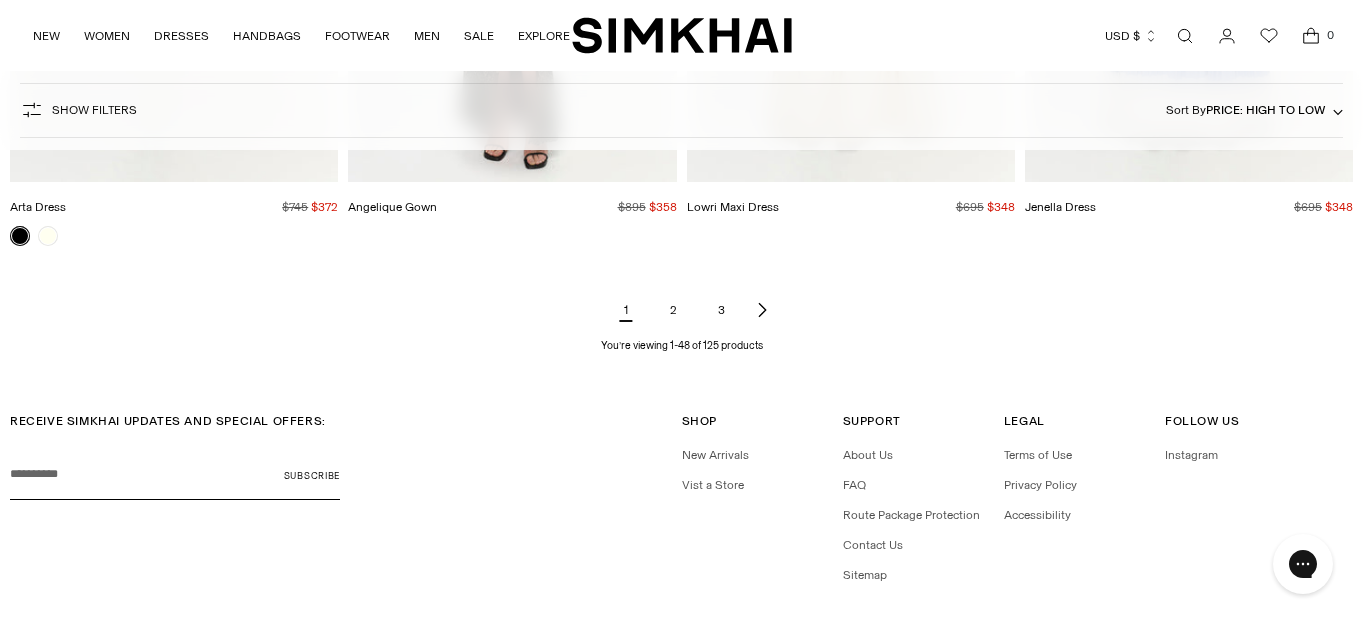 click on "2" at bounding box center [674, 310] 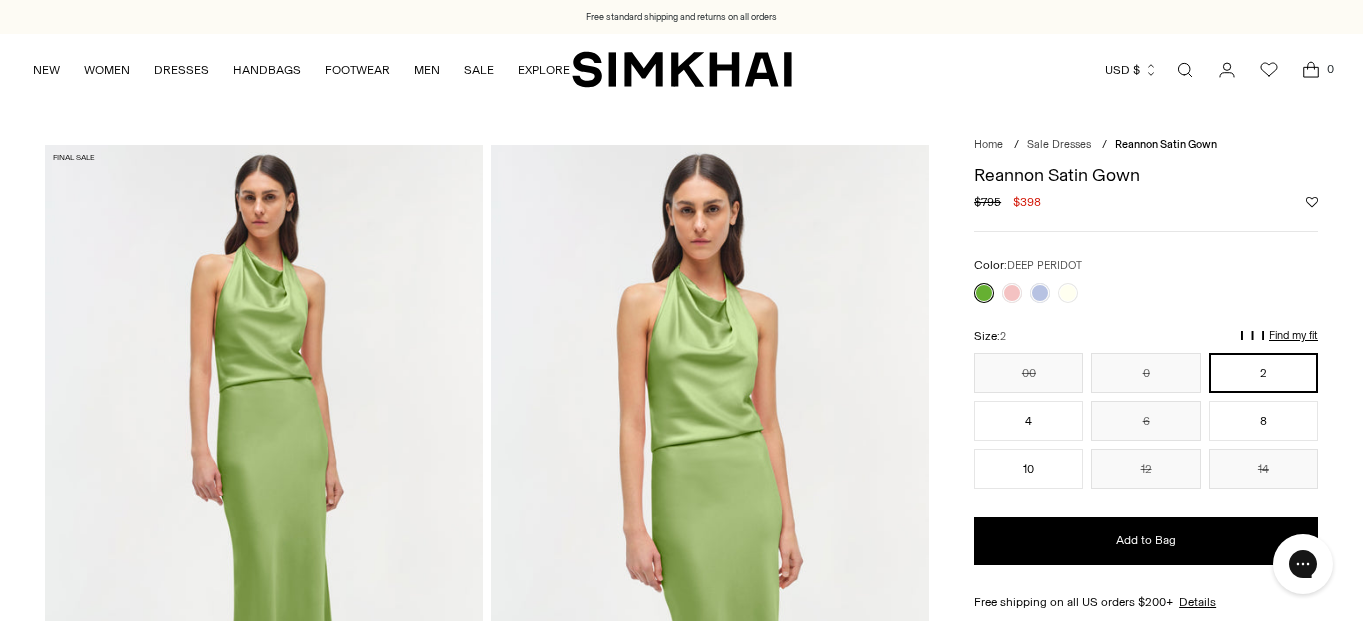 scroll, scrollTop: 0, scrollLeft: 0, axis: both 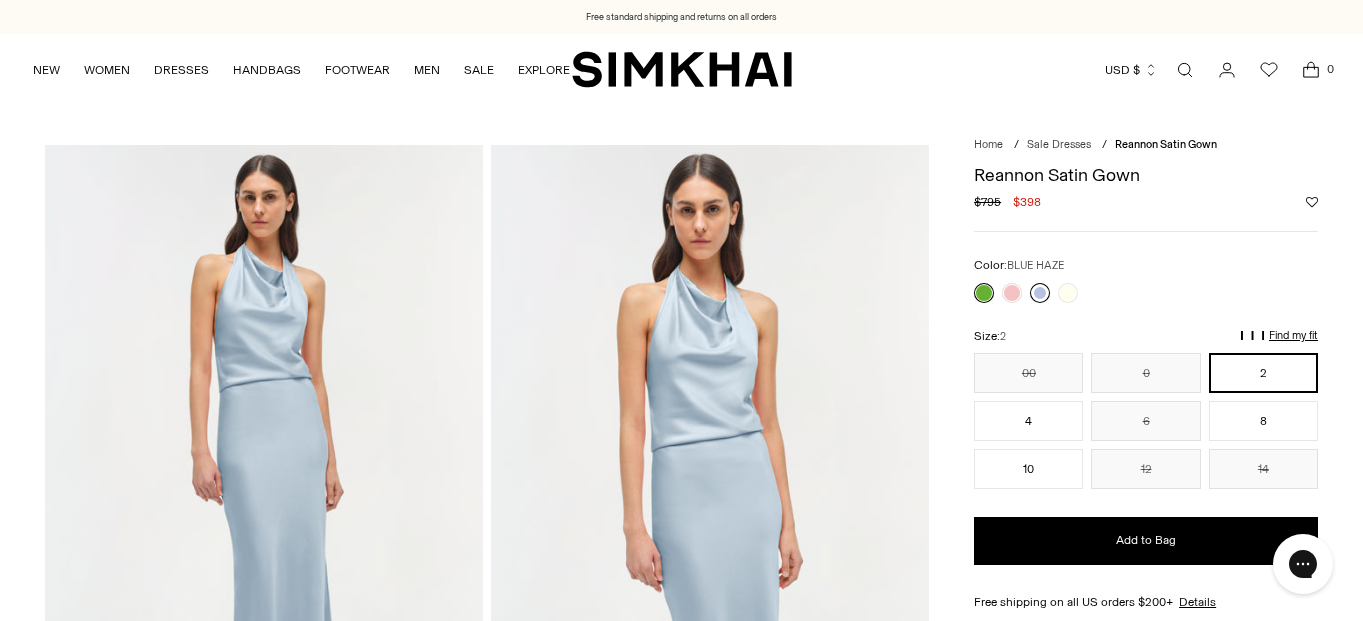click at bounding box center (1040, 293) 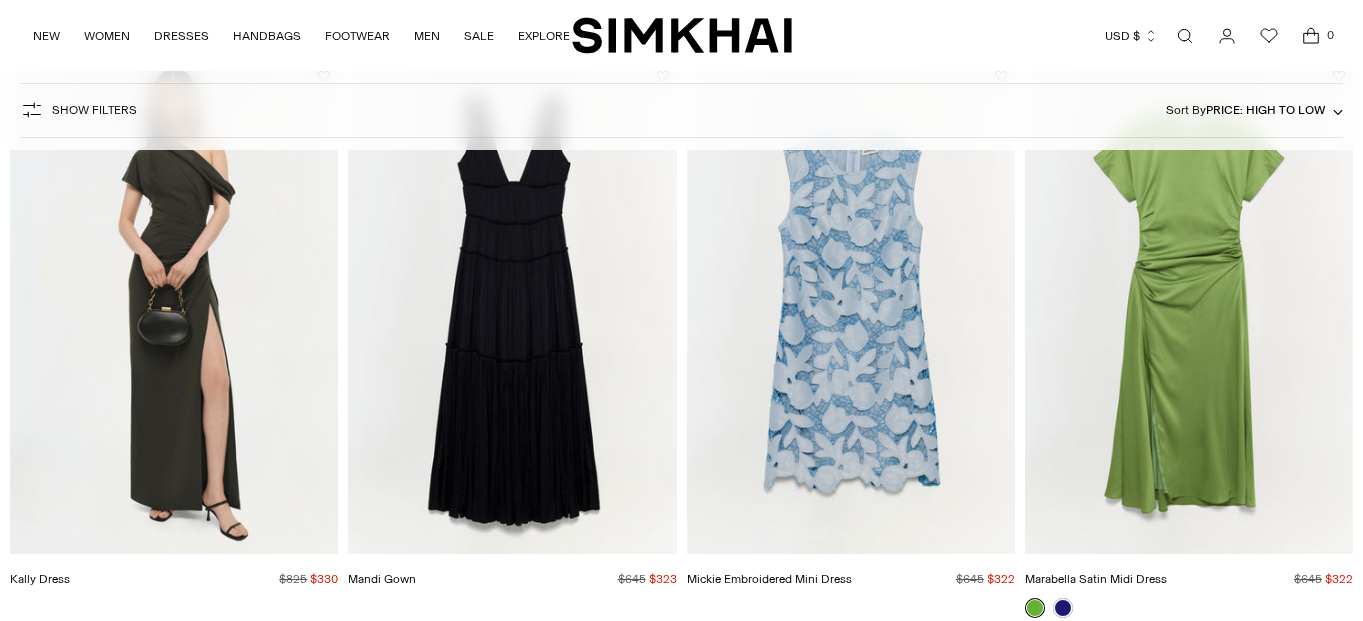 scroll, scrollTop: 1317, scrollLeft: 0, axis: vertical 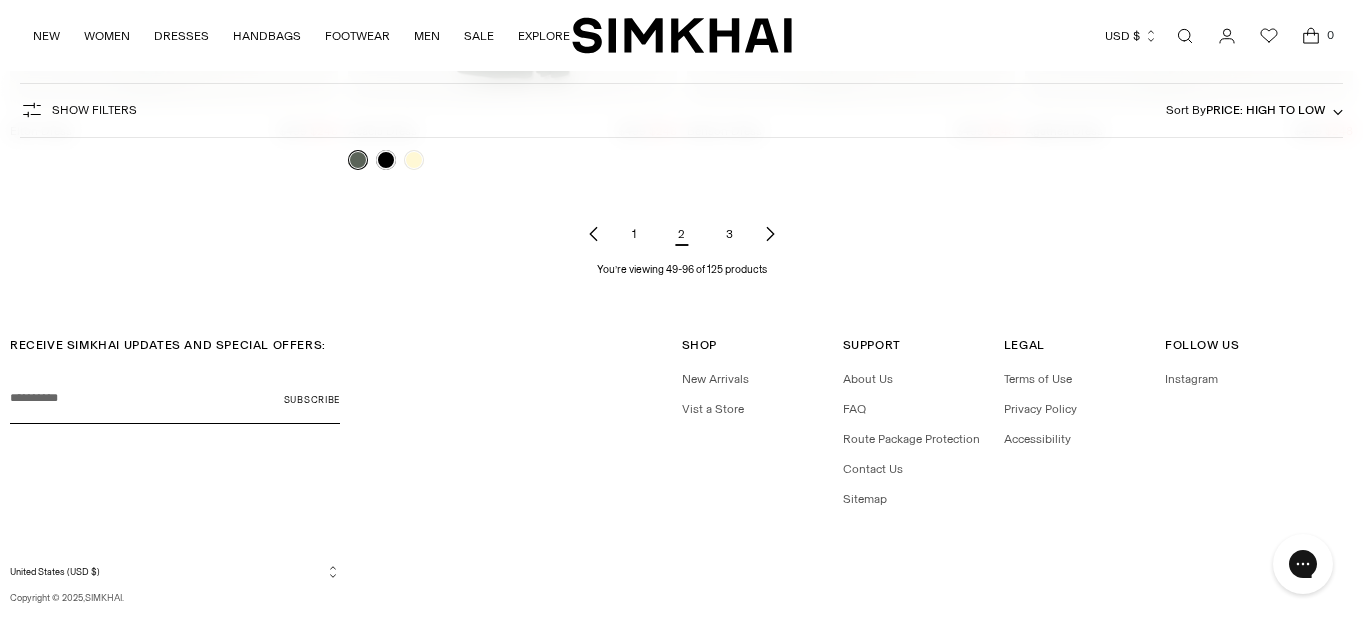 click on "3" at bounding box center [730, 234] 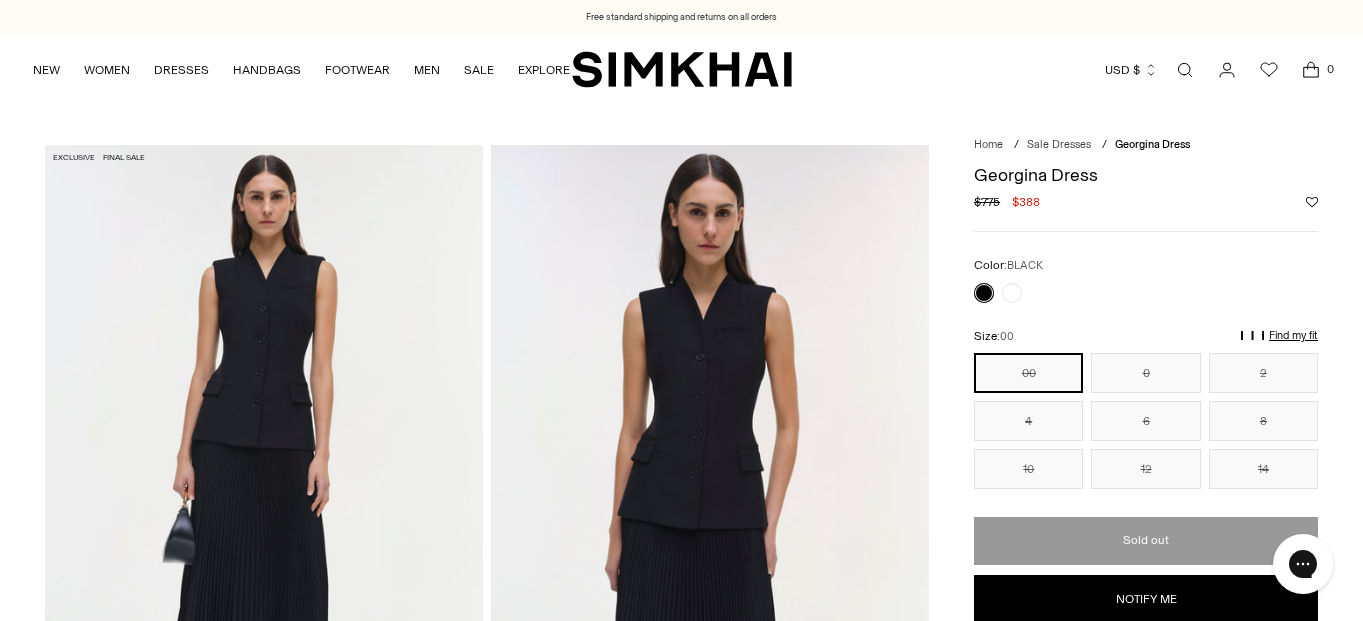 scroll, scrollTop: 0, scrollLeft: 0, axis: both 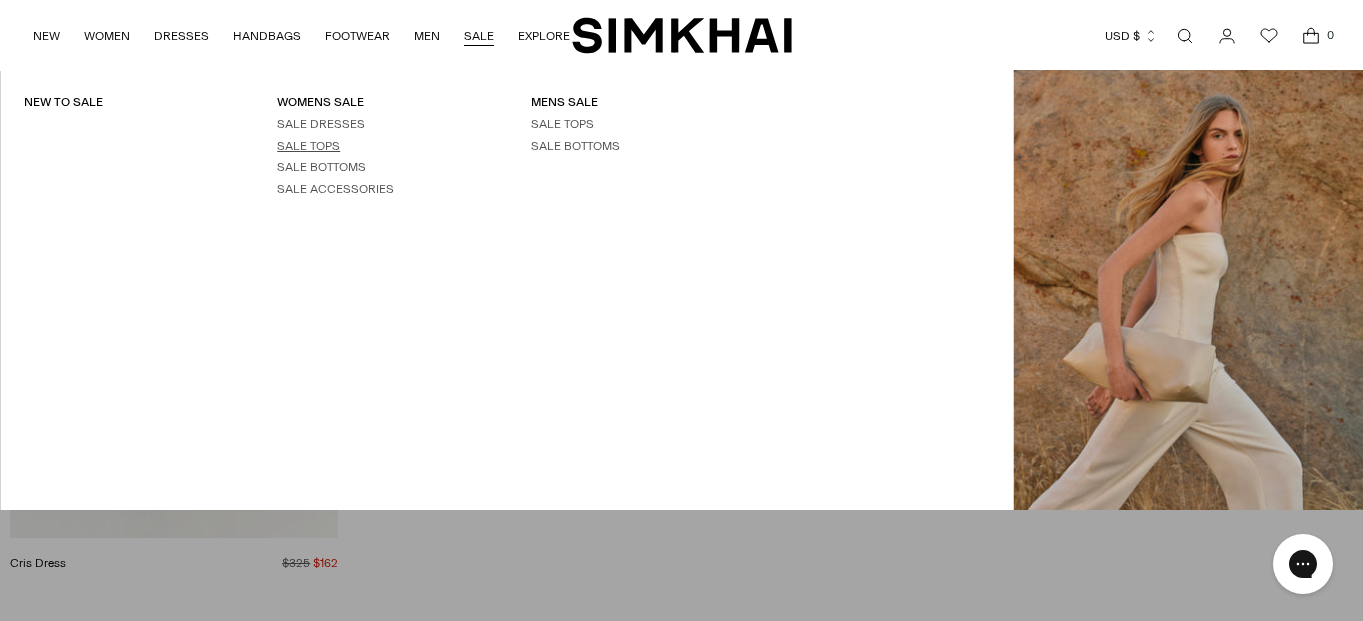 click on "SALE TOPS" at bounding box center [308, 146] 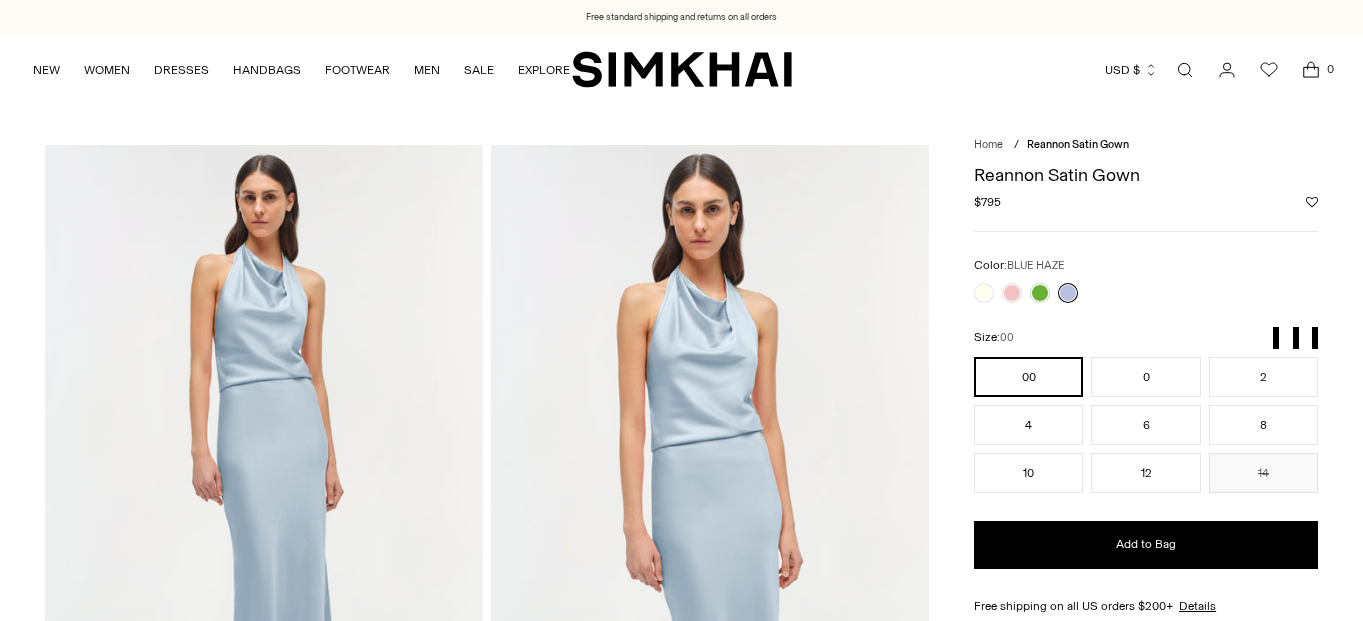 scroll, scrollTop: 0, scrollLeft: 0, axis: both 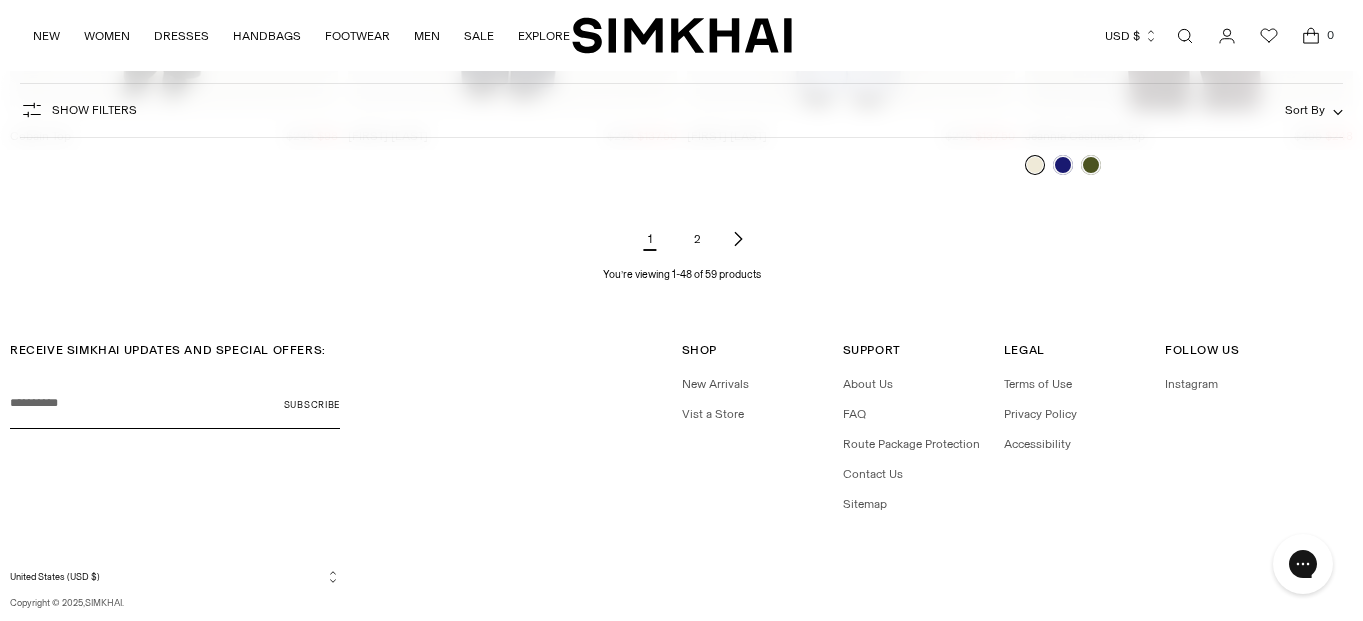 click on "2" at bounding box center [698, 239] 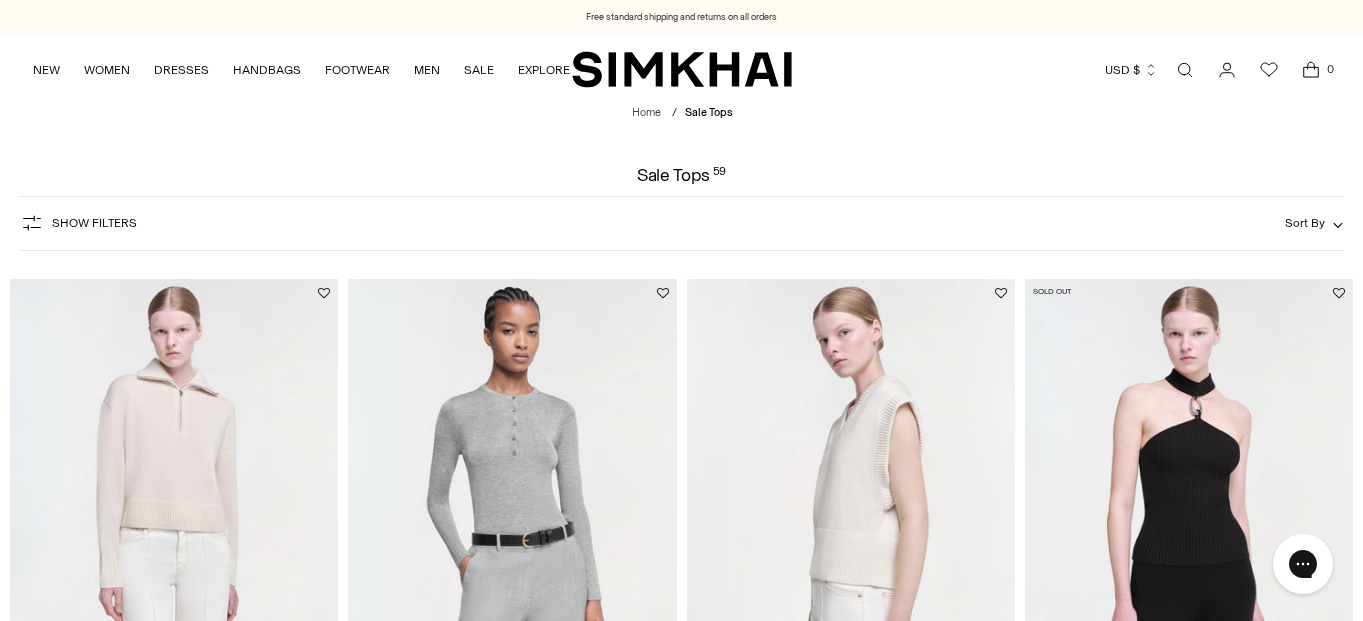 scroll, scrollTop: 0, scrollLeft: 0, axis: both 